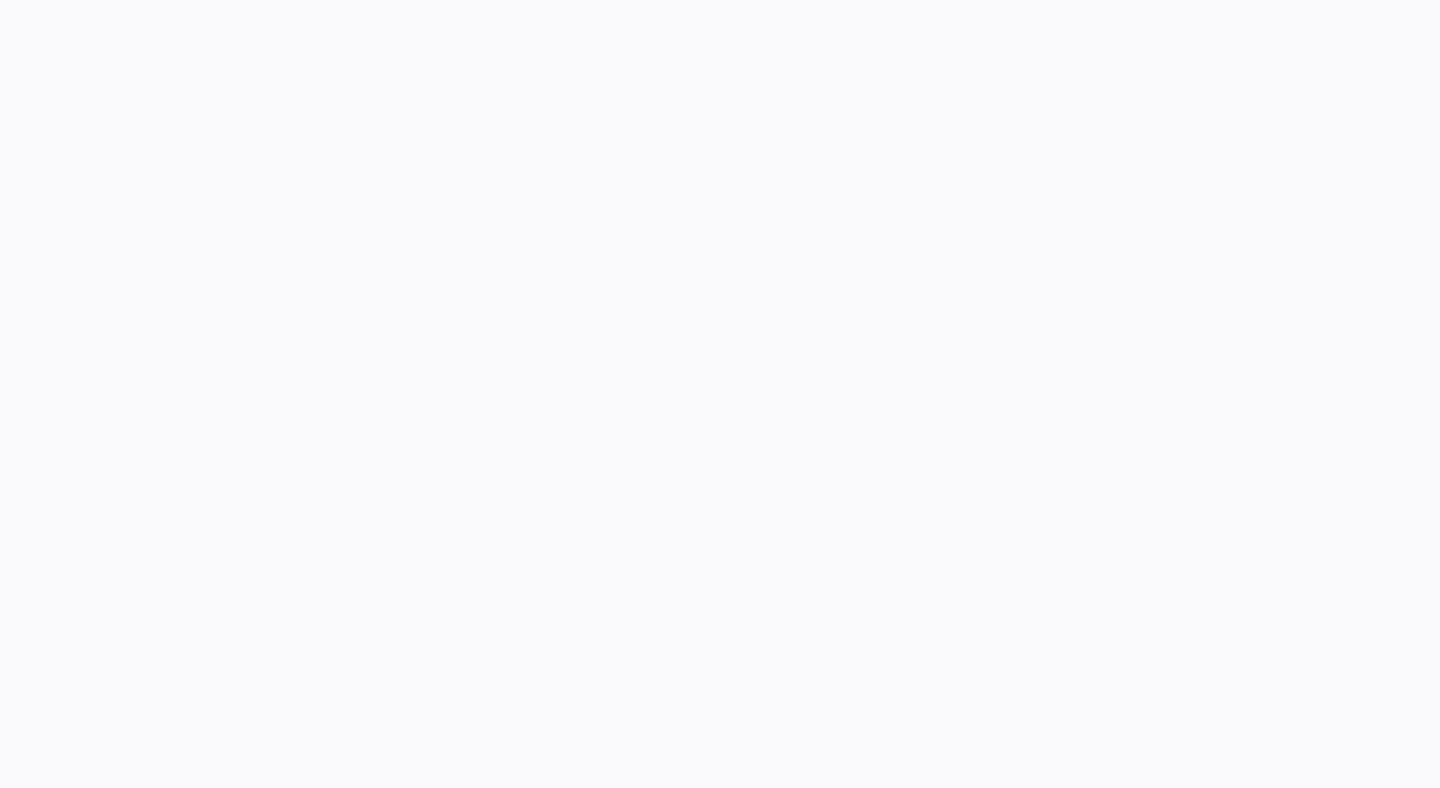 scroll, scrollTop: 0, scrollLeft: 0, axis: both 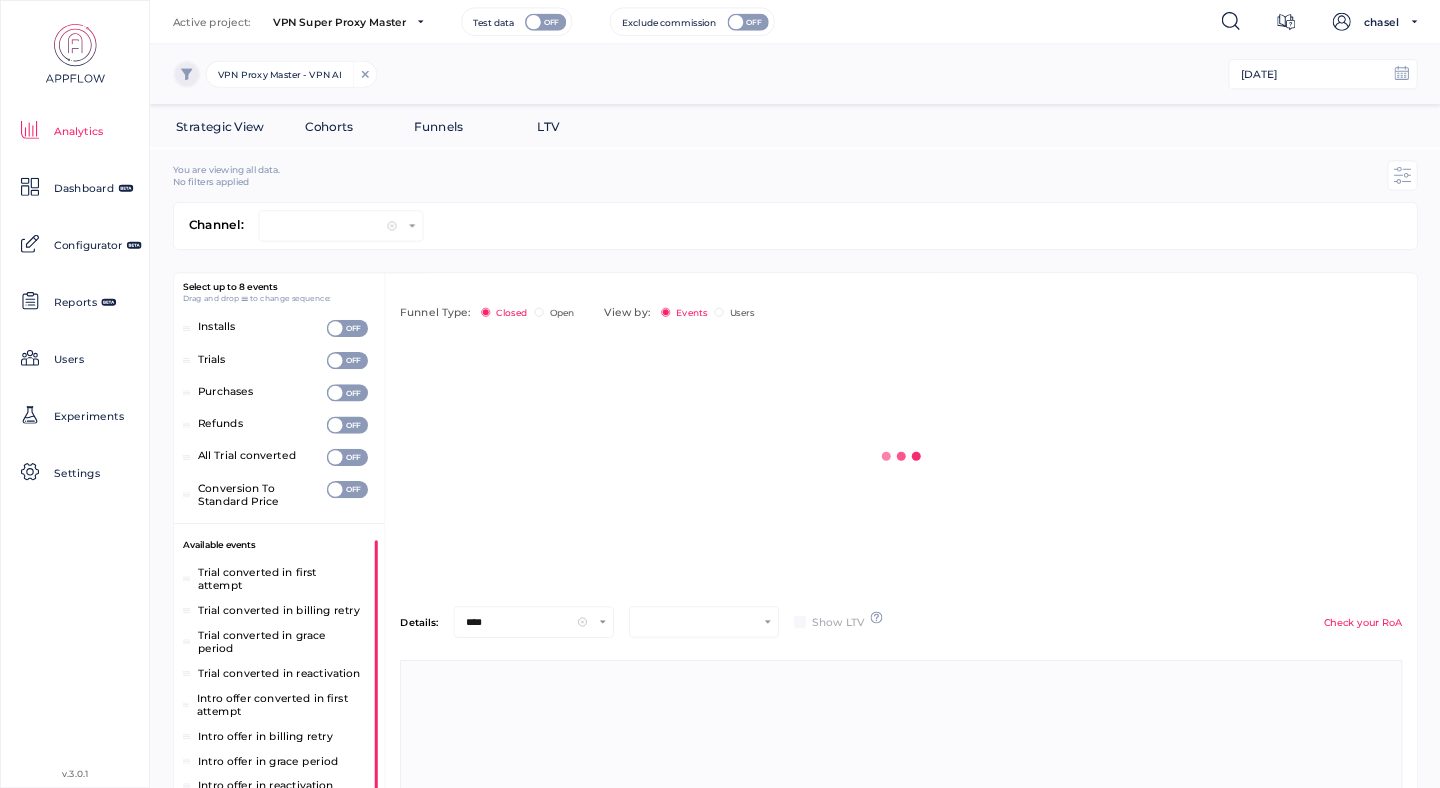 type on "***" 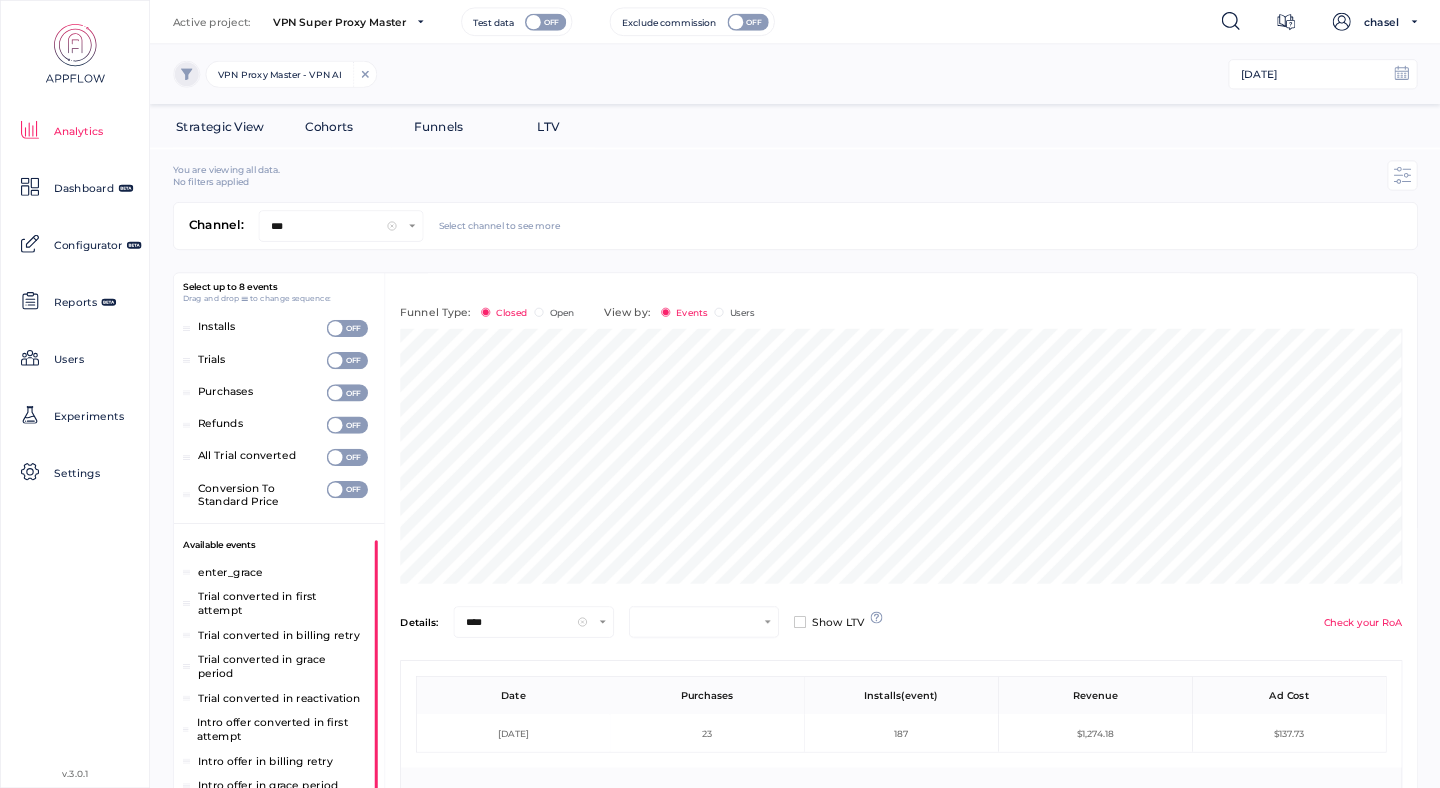 scroll, scrollTop: 100, scrollLeft: 1292, axis: both 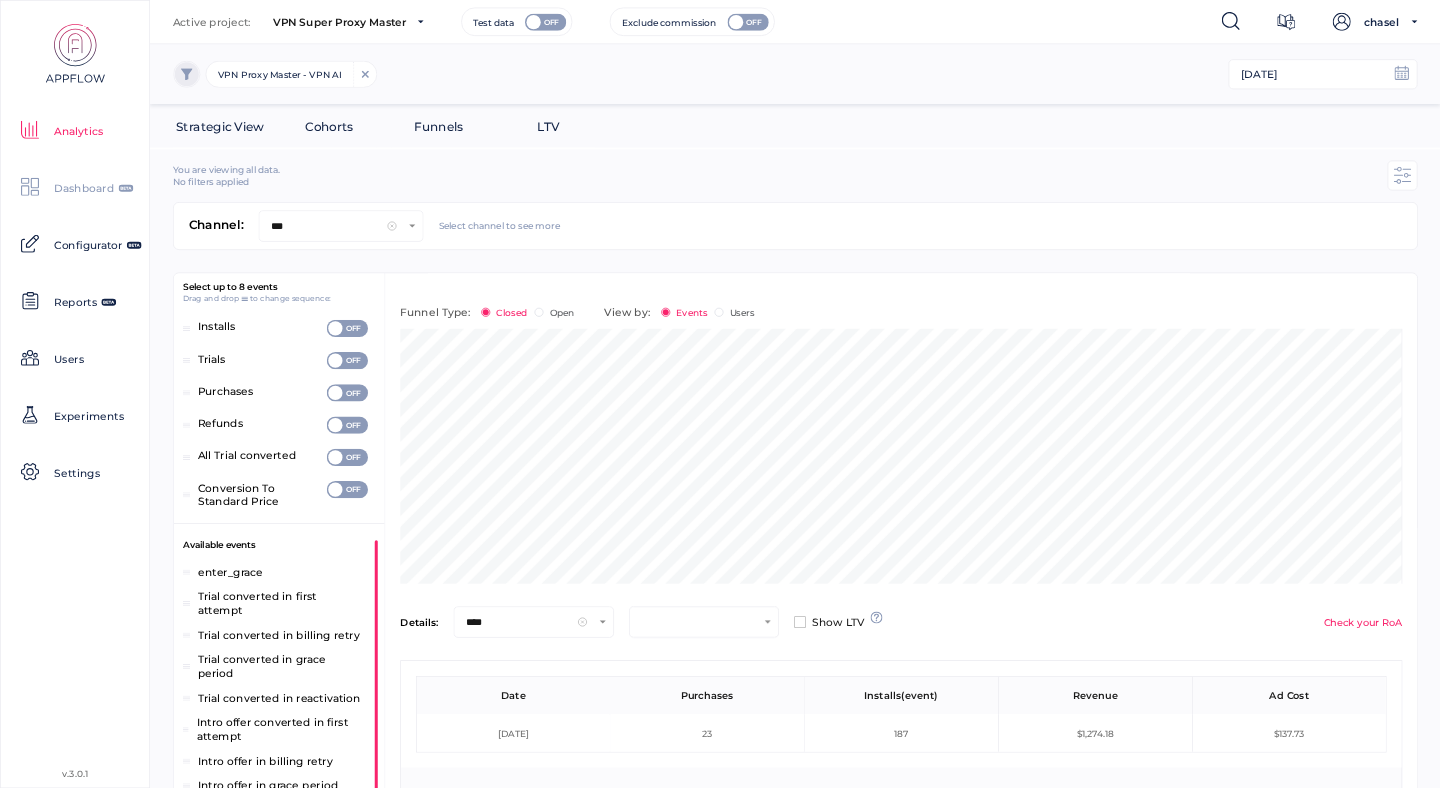 click on "Dashboard" 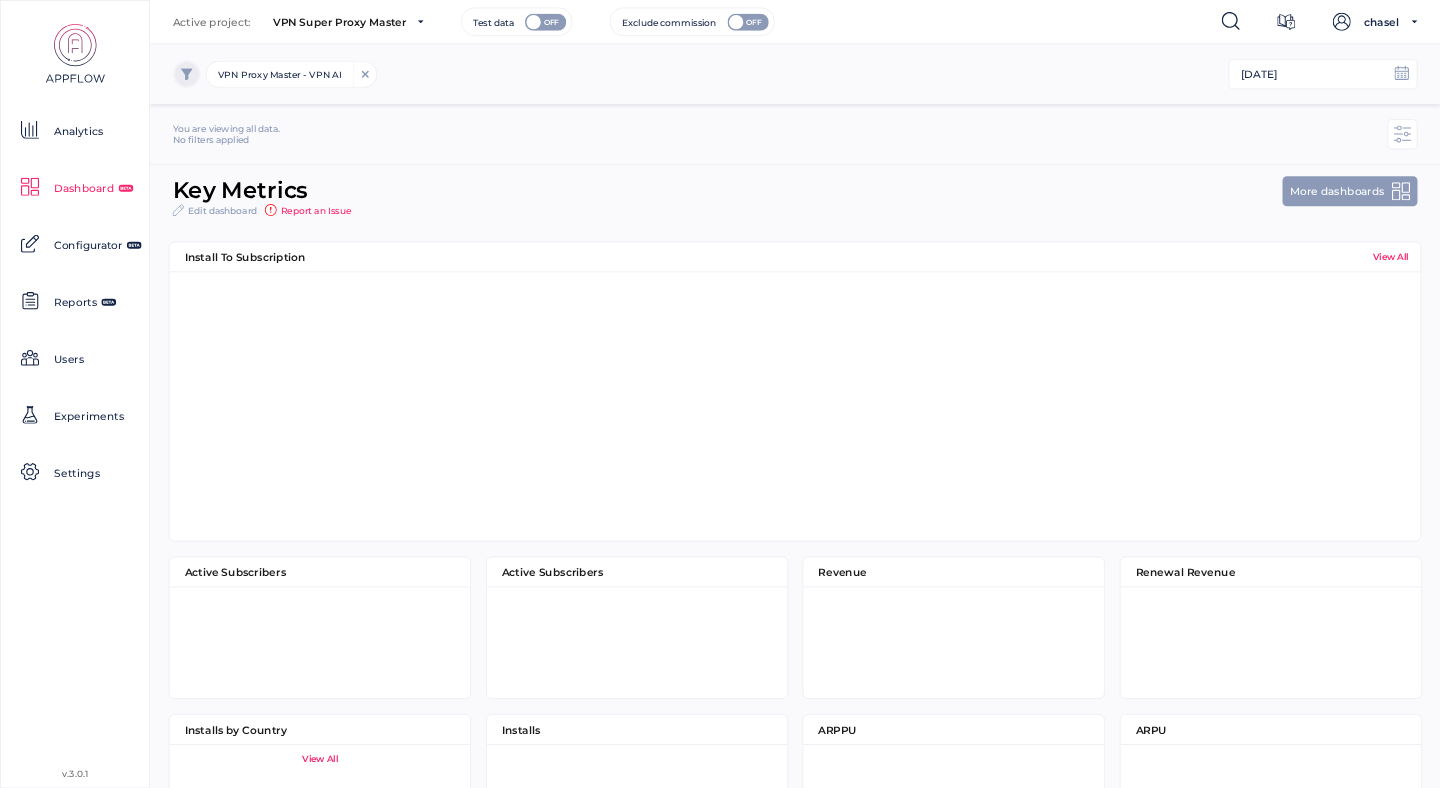 scroll, scrollTop: 10, scrollLeft: 10, axis: both 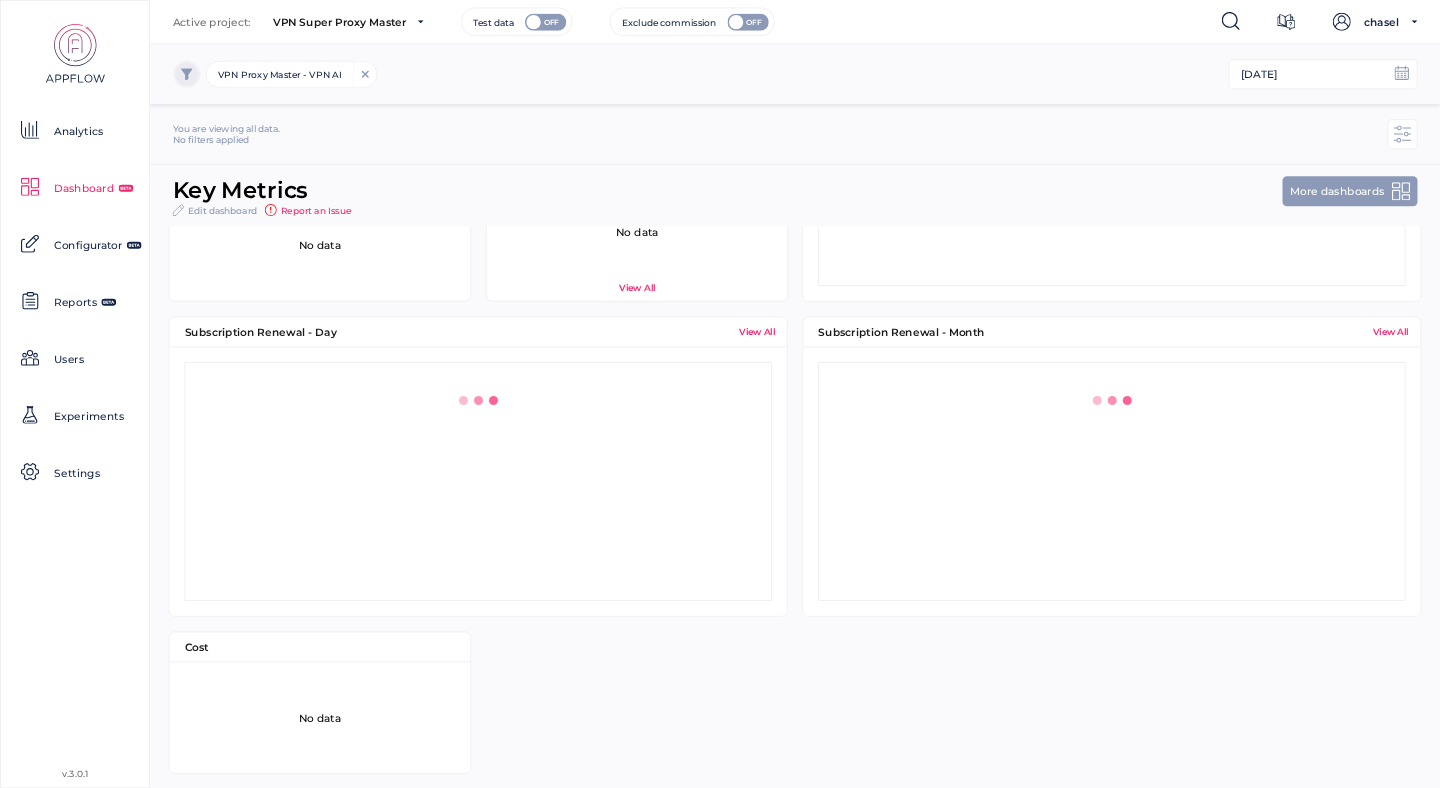 click on "View All" 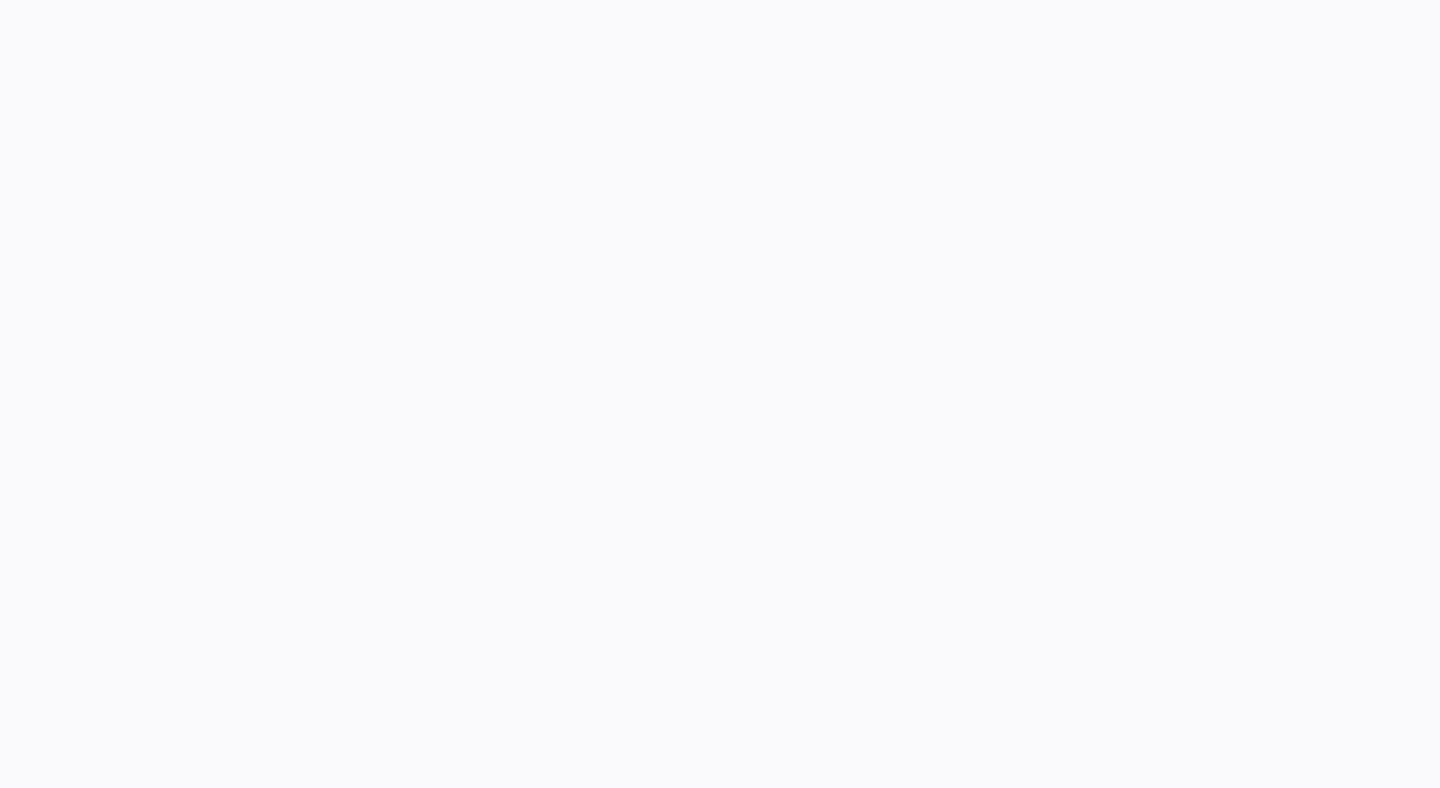 scroll, scrollTop: 0, scrollLeft: 0, axis: both 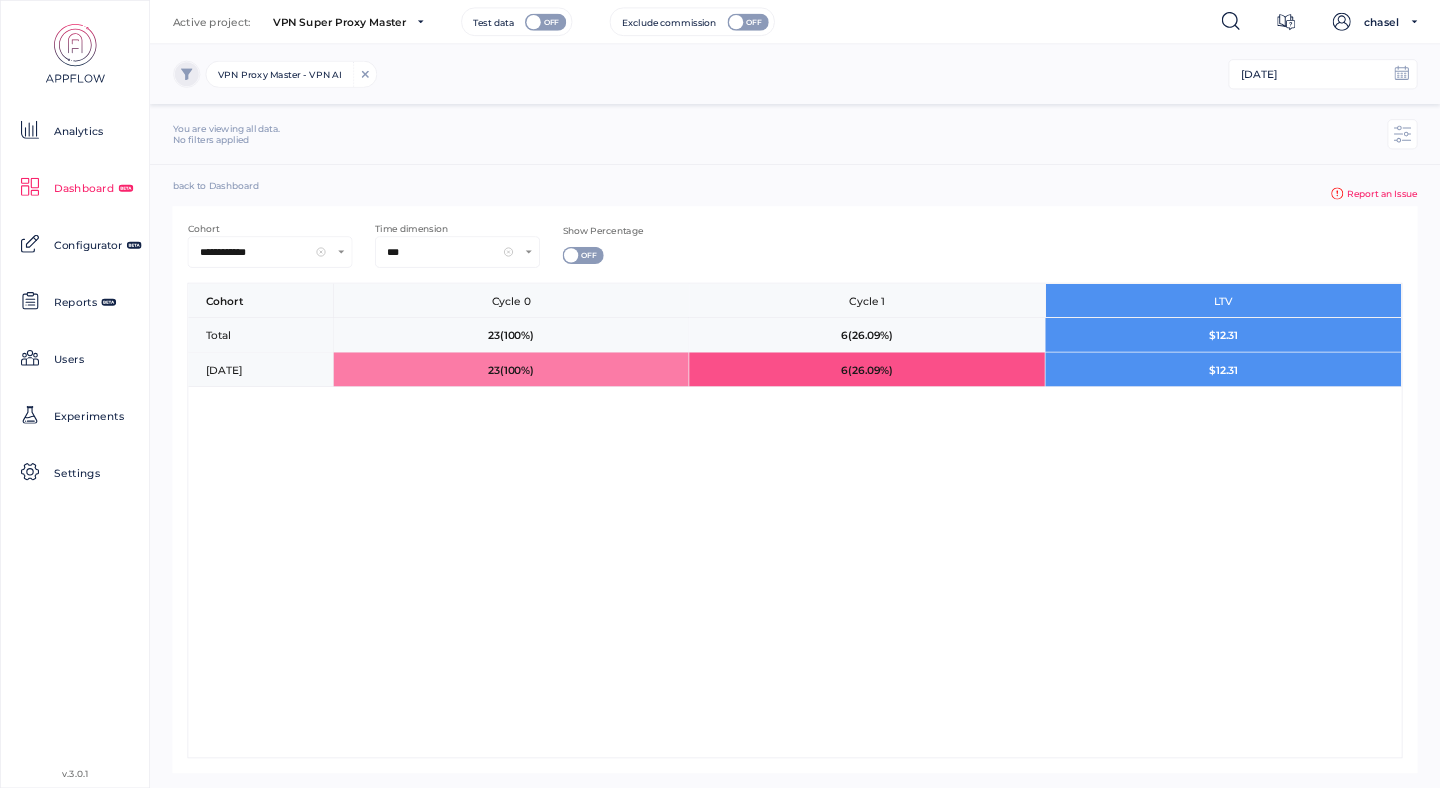 click on "***" at bounding box center [442, 252] 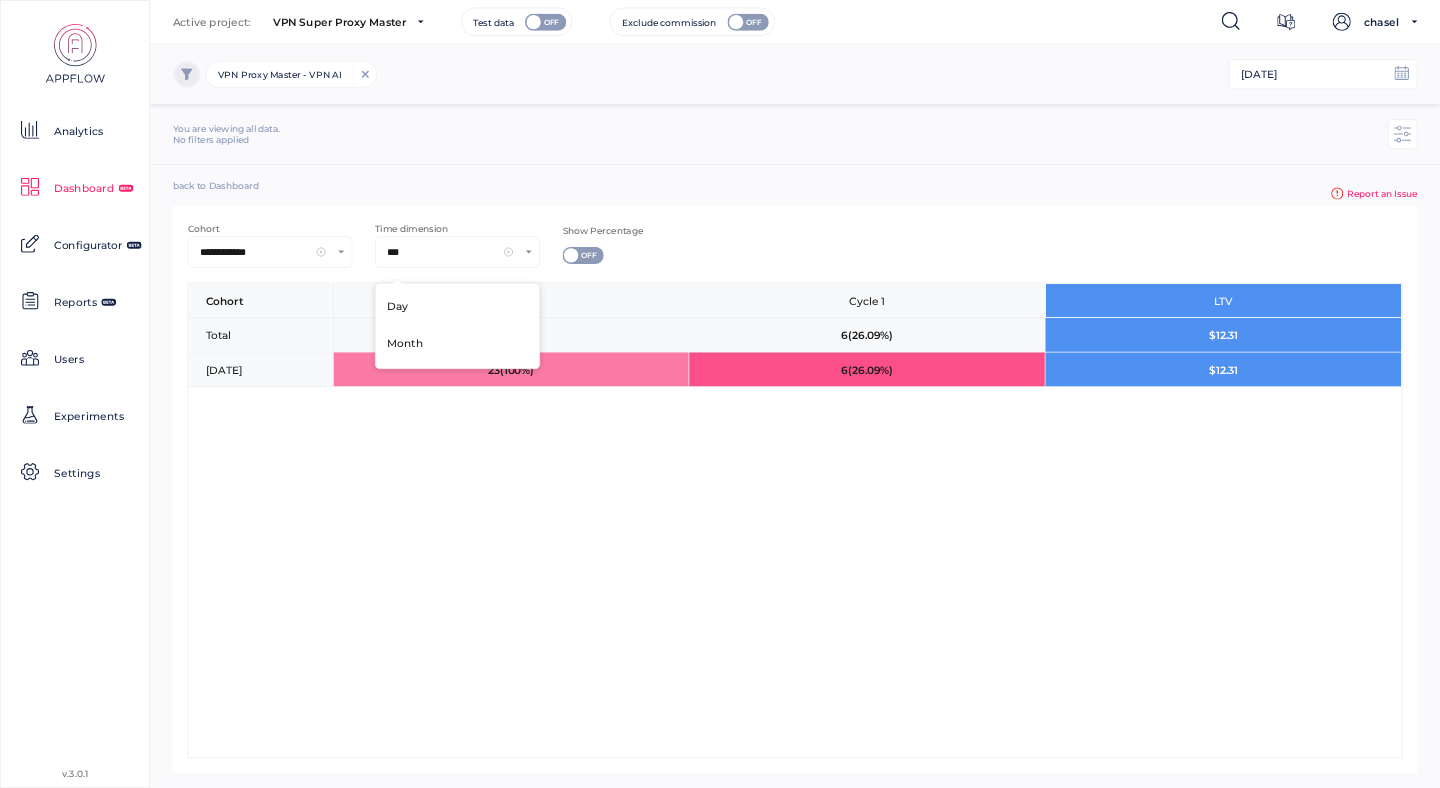 scroll, scrollTop: 1, scrollLeft: 1, axis: both 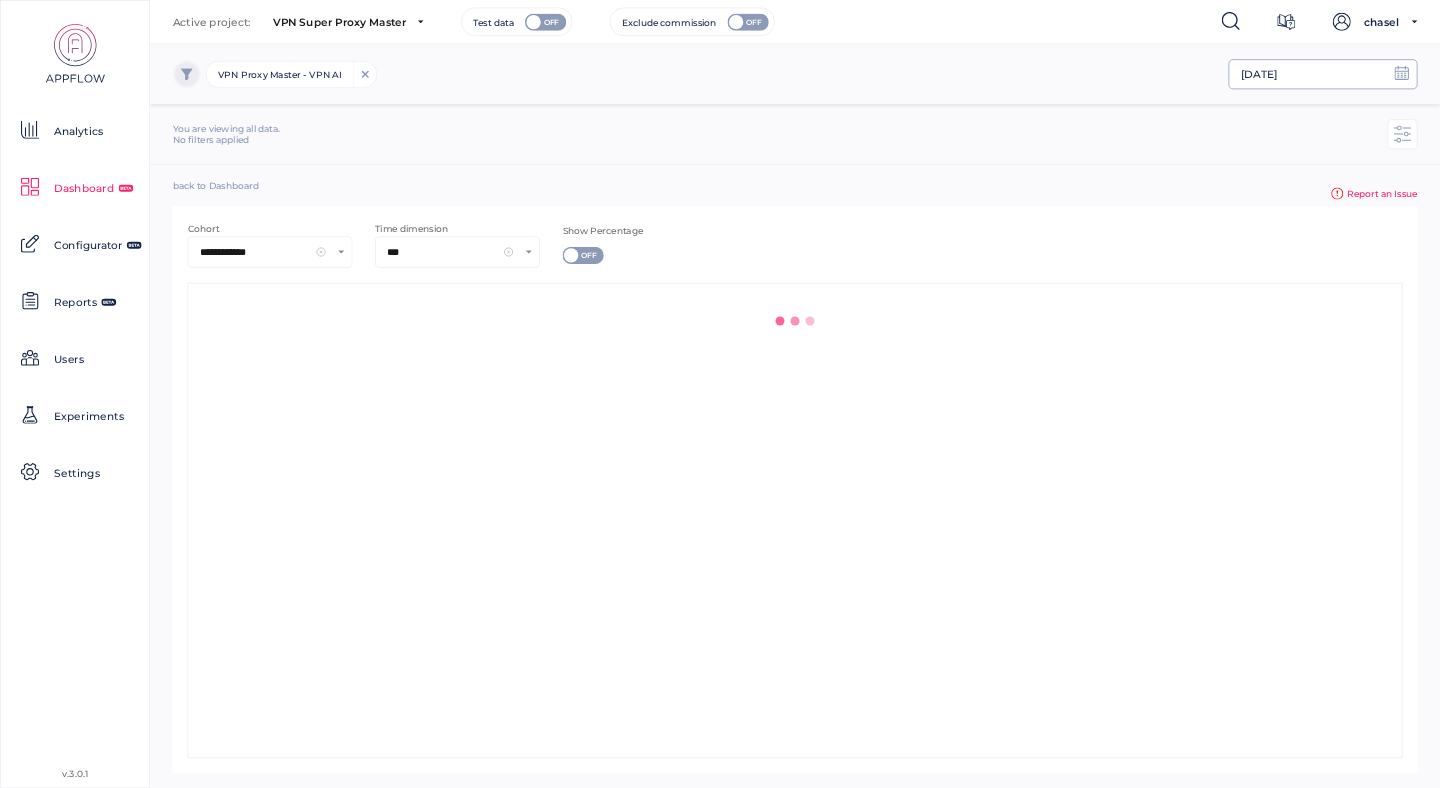 click on "[DATE]" 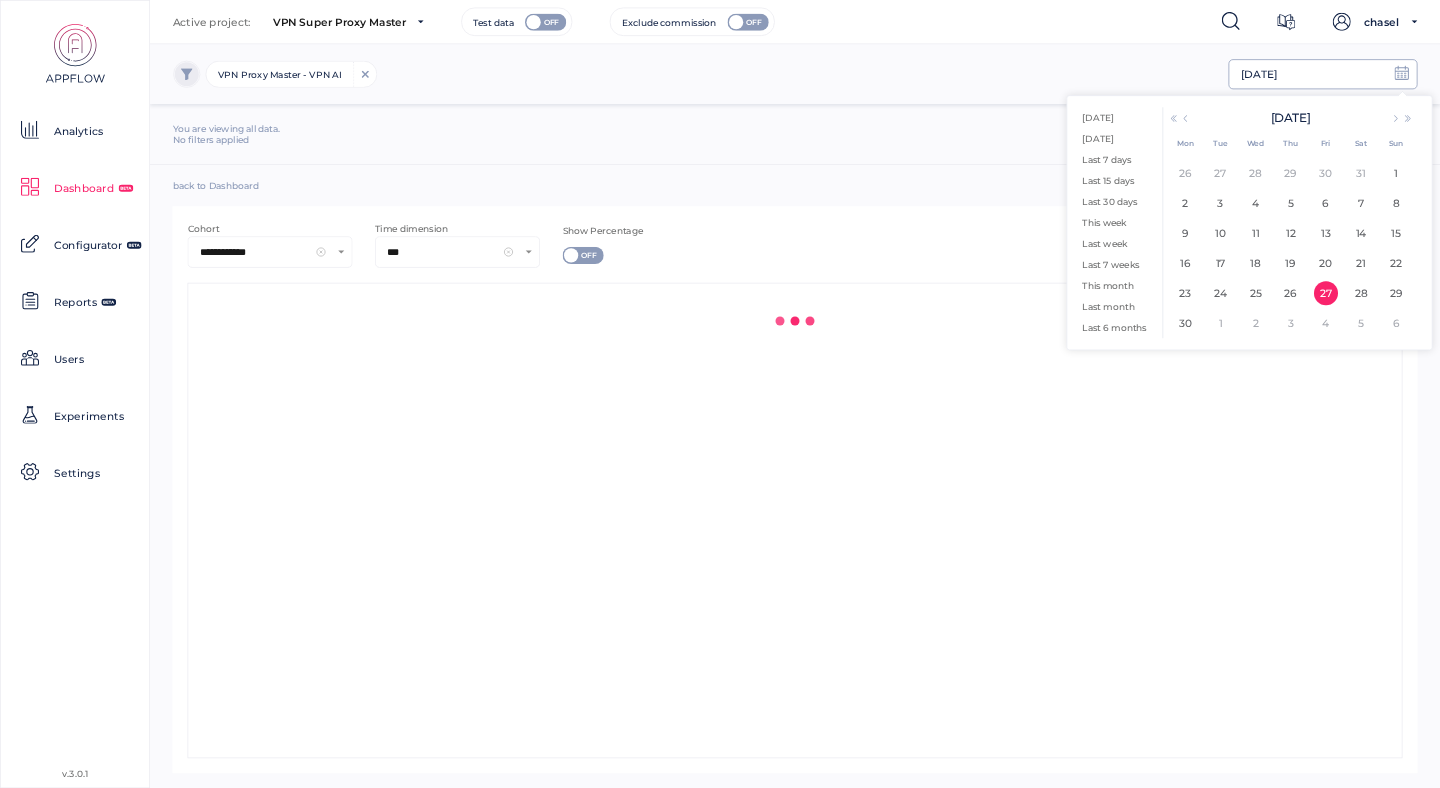 type on "*****" 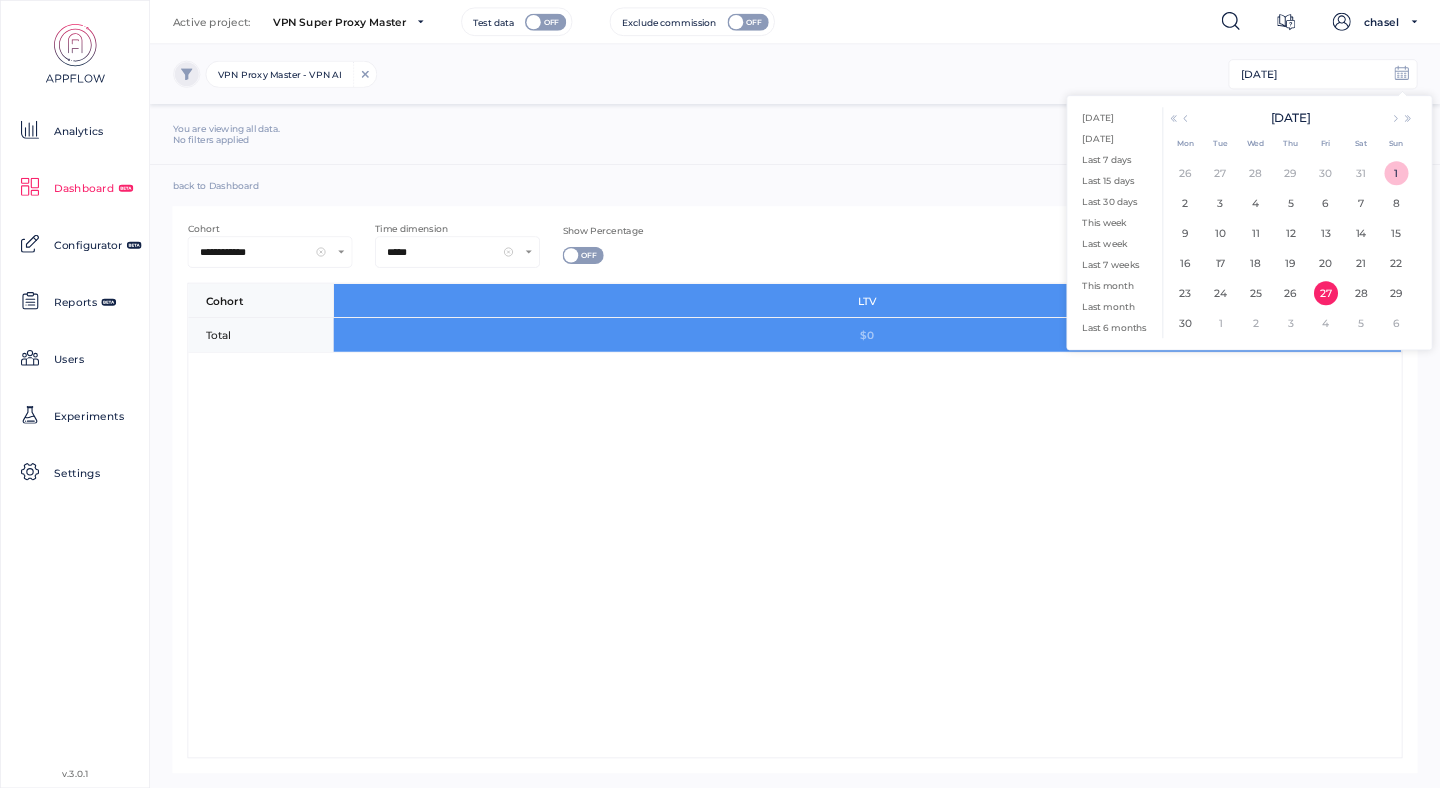 click on "1" at bounding box center (1396, 173) 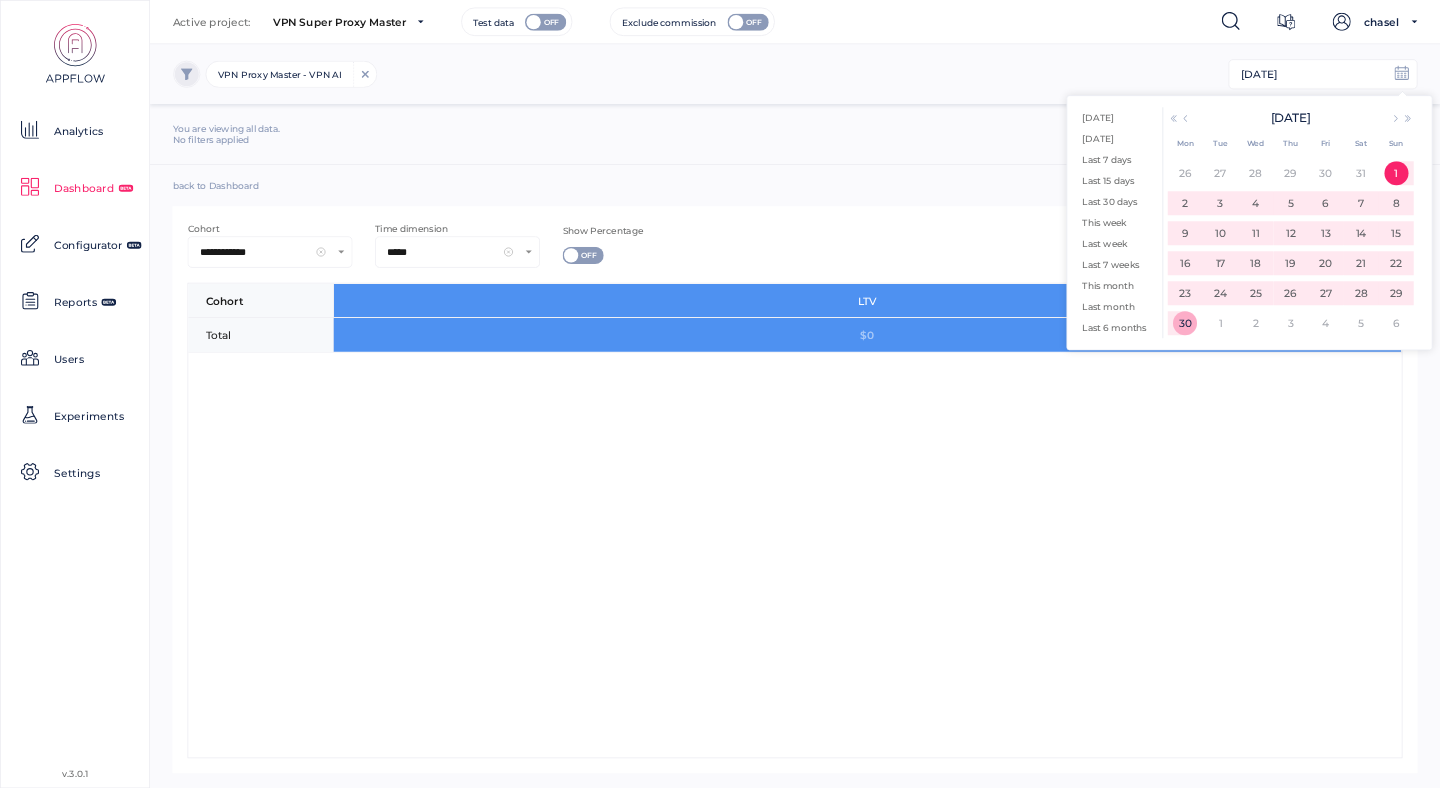 click on "30" at bounding box center (1185, 323) 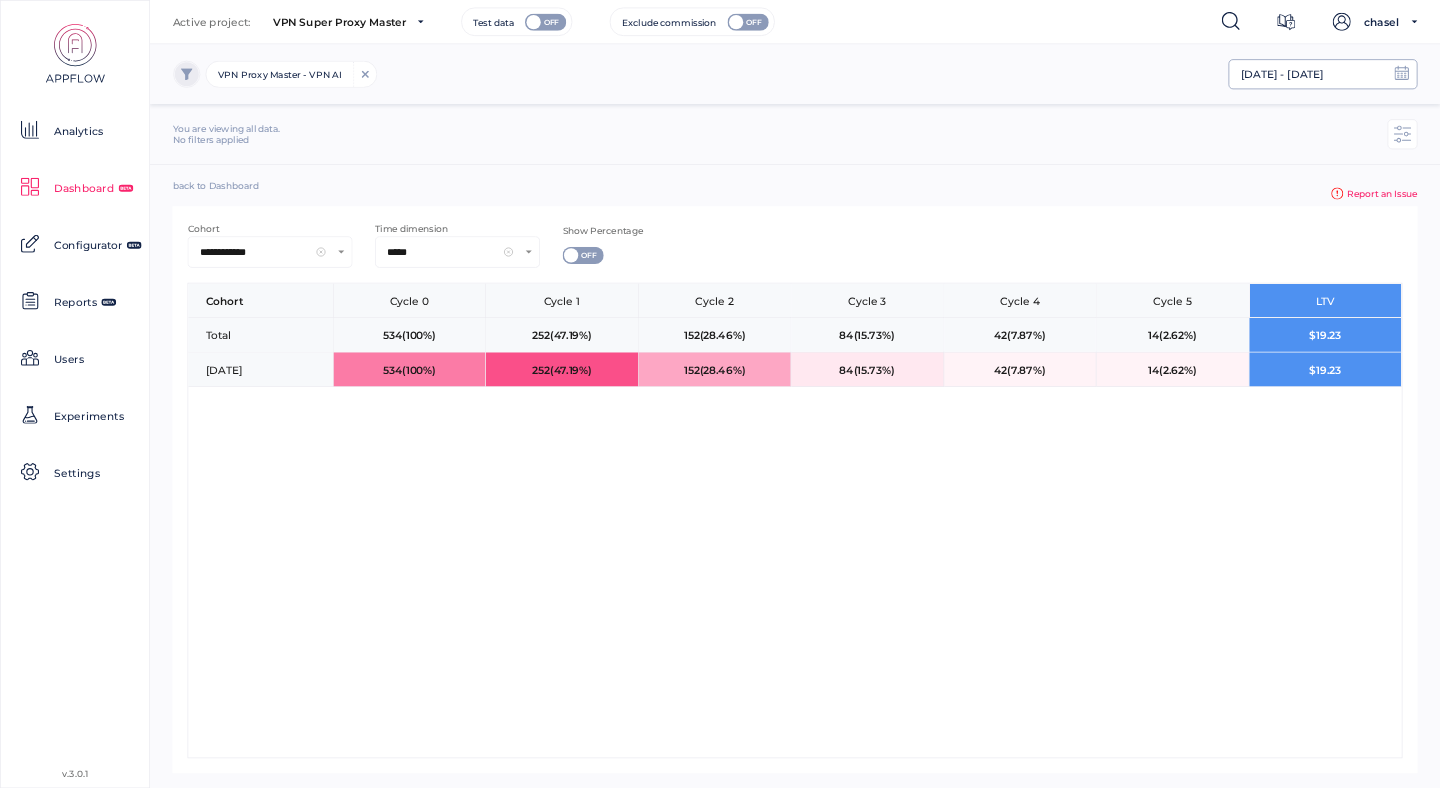 click on "01/06/2025 - 30/06/2025" 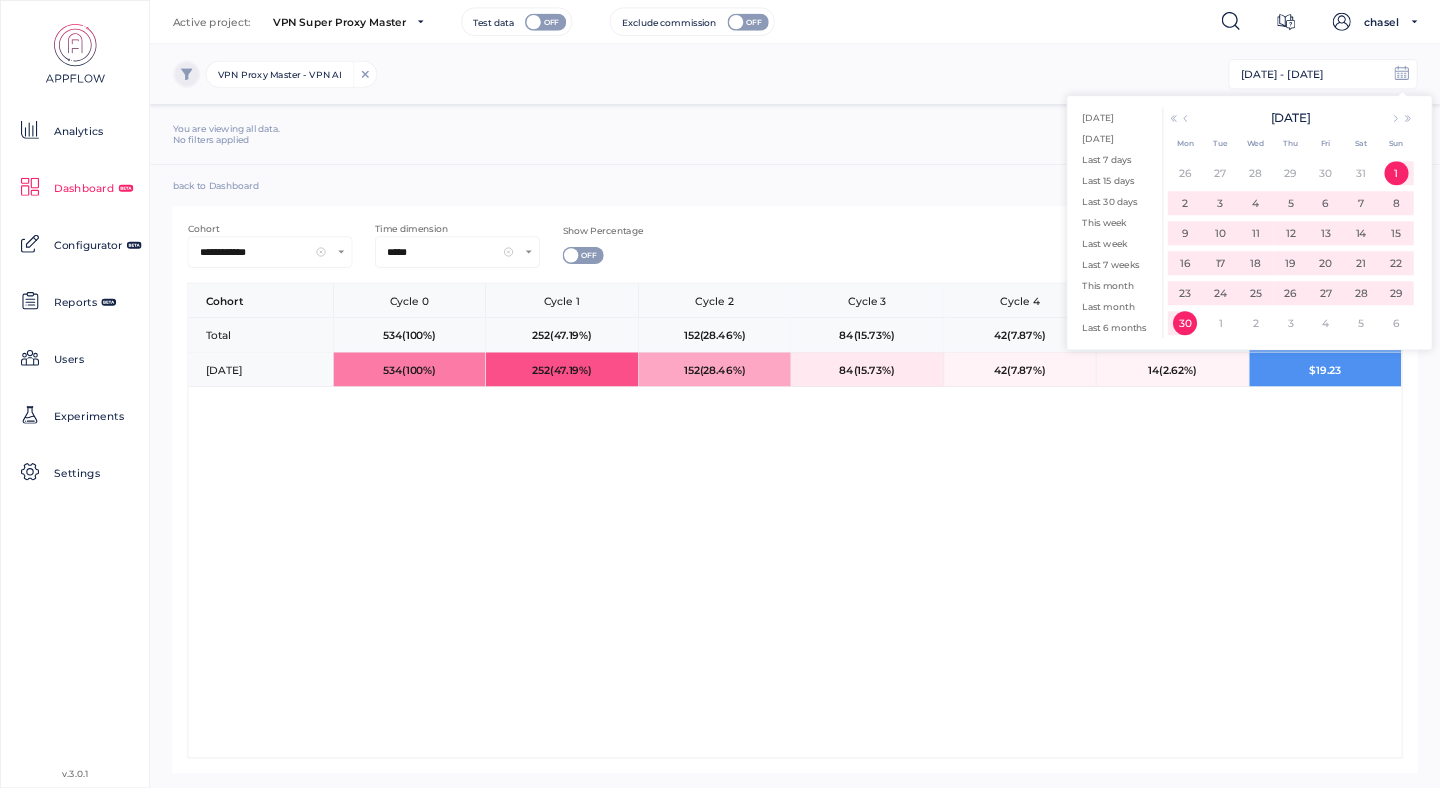 click 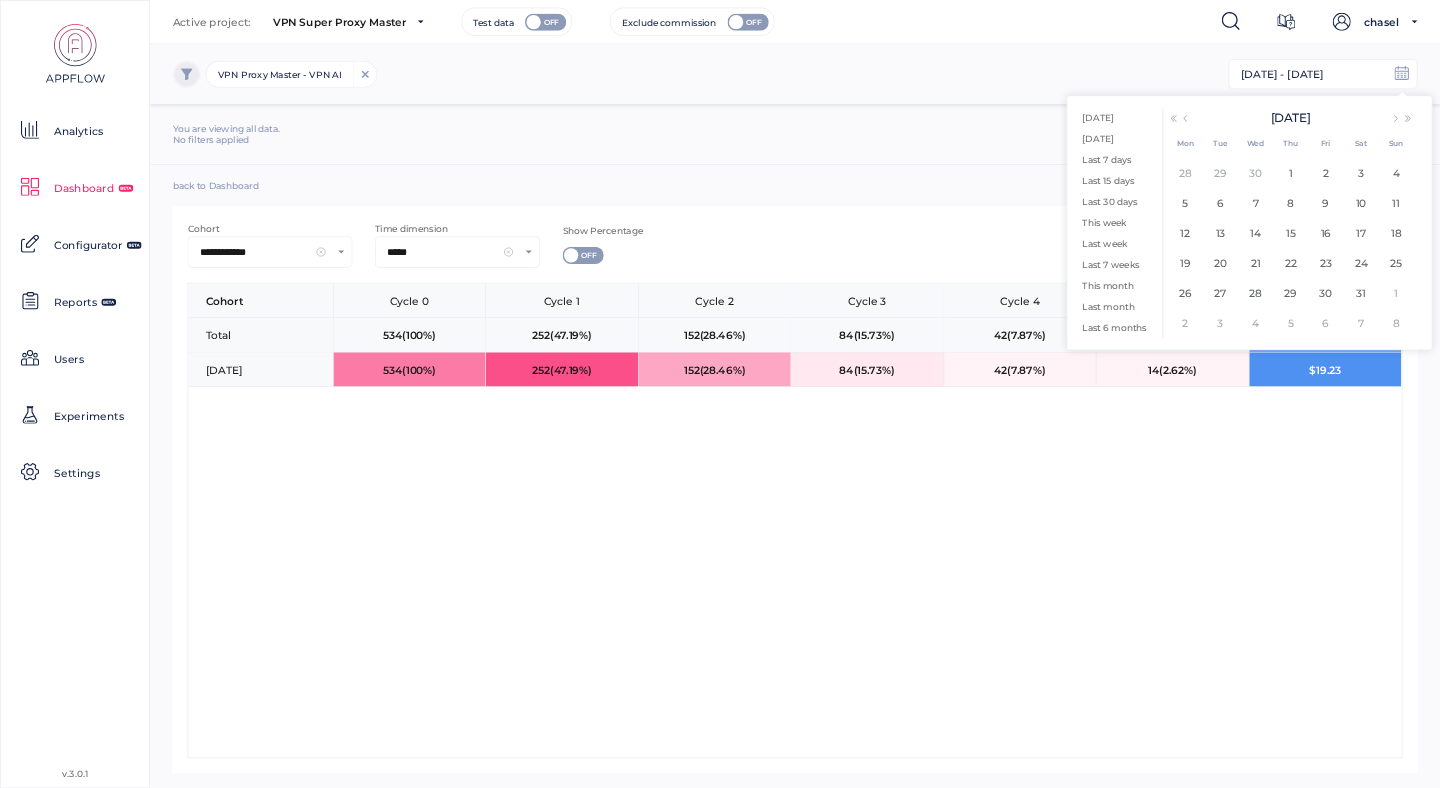 click 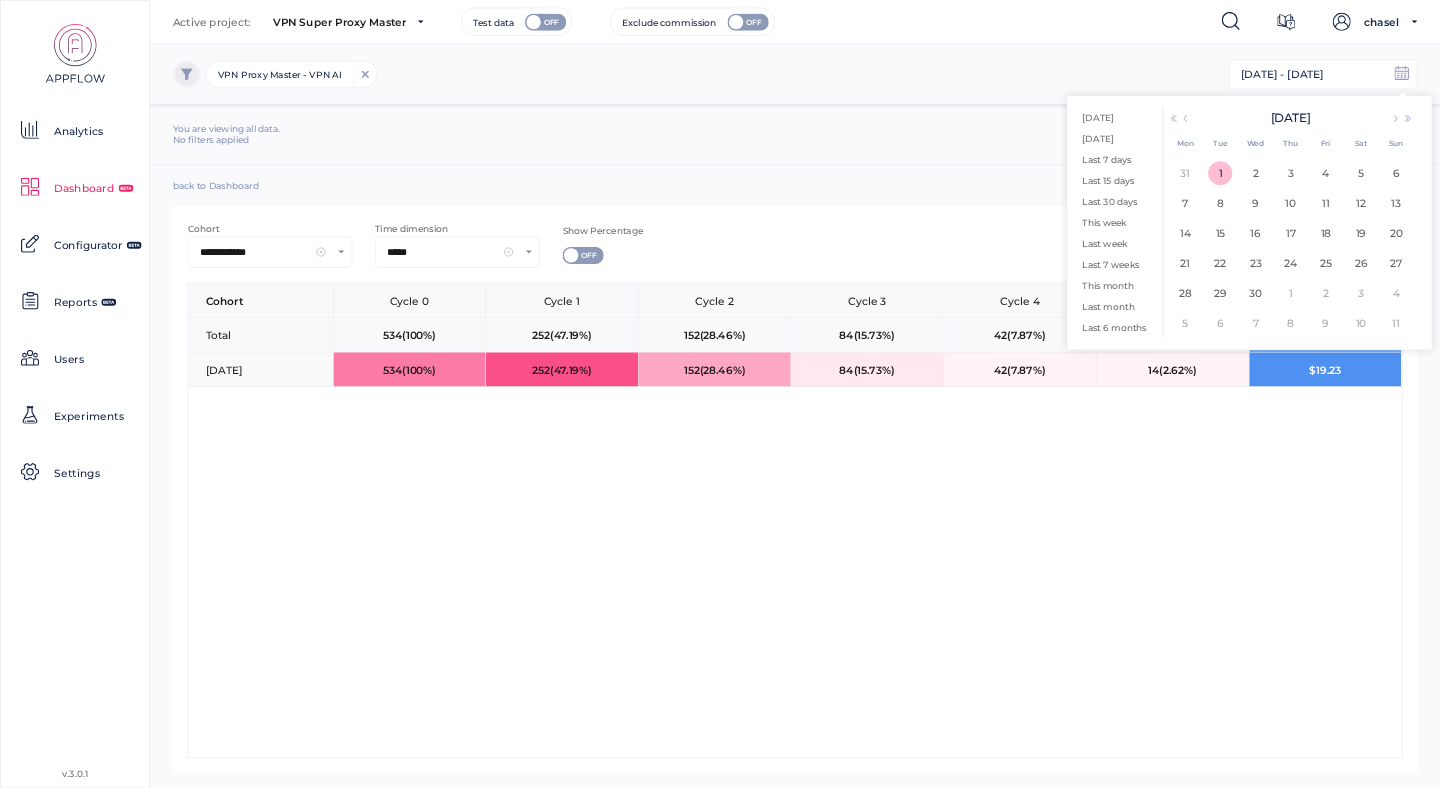 click on "1" at bounding box center (1220, 173) 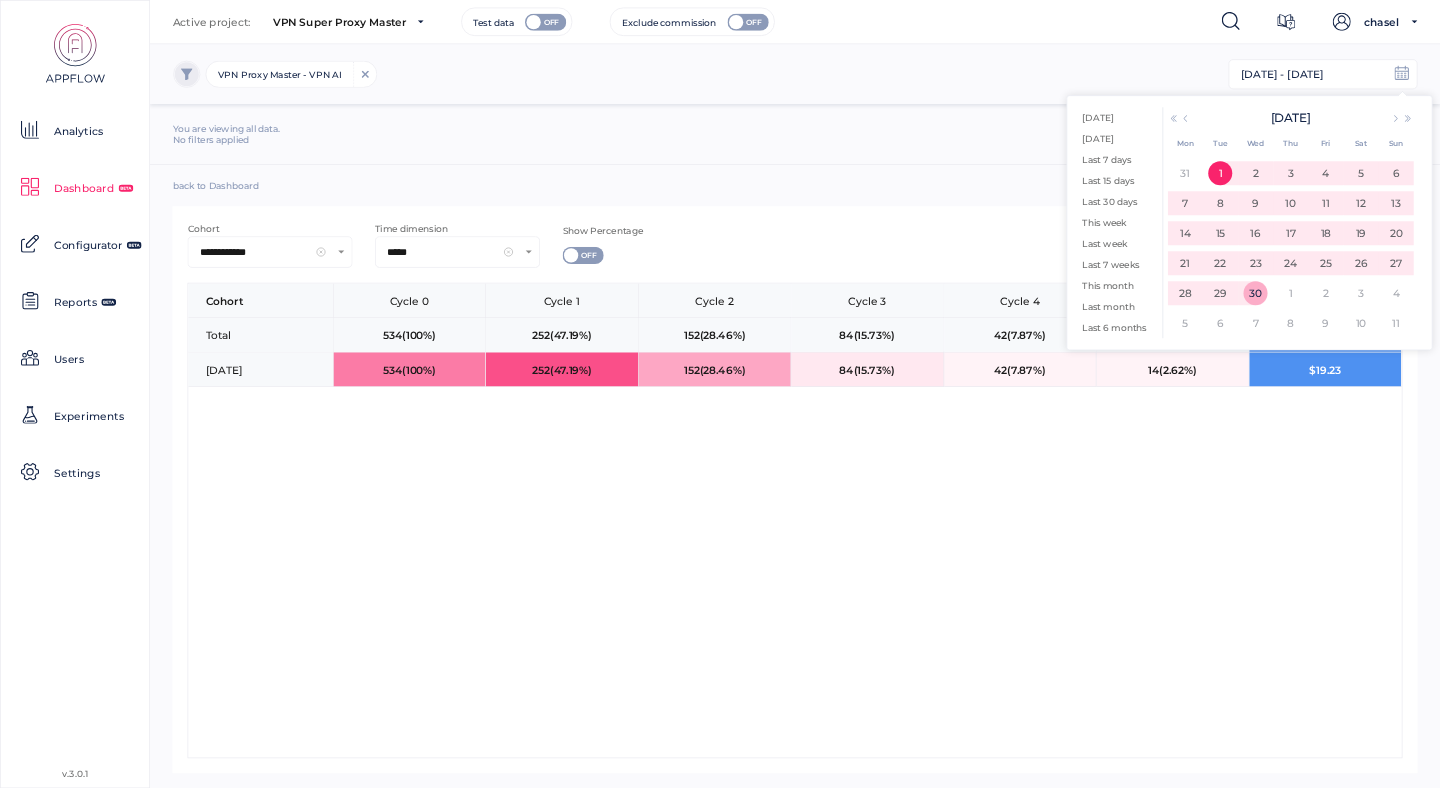 click on "30" at bounding box center (1256, 293) 